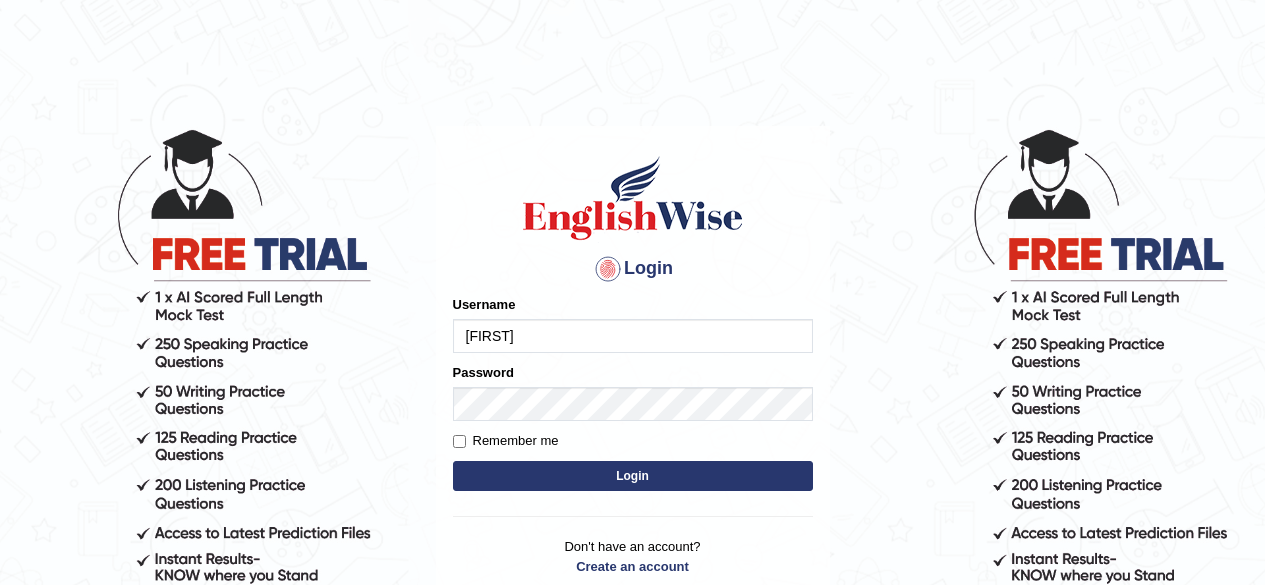 scroll, scrollTop: 170, scrollLeft: 0, axis: vertical 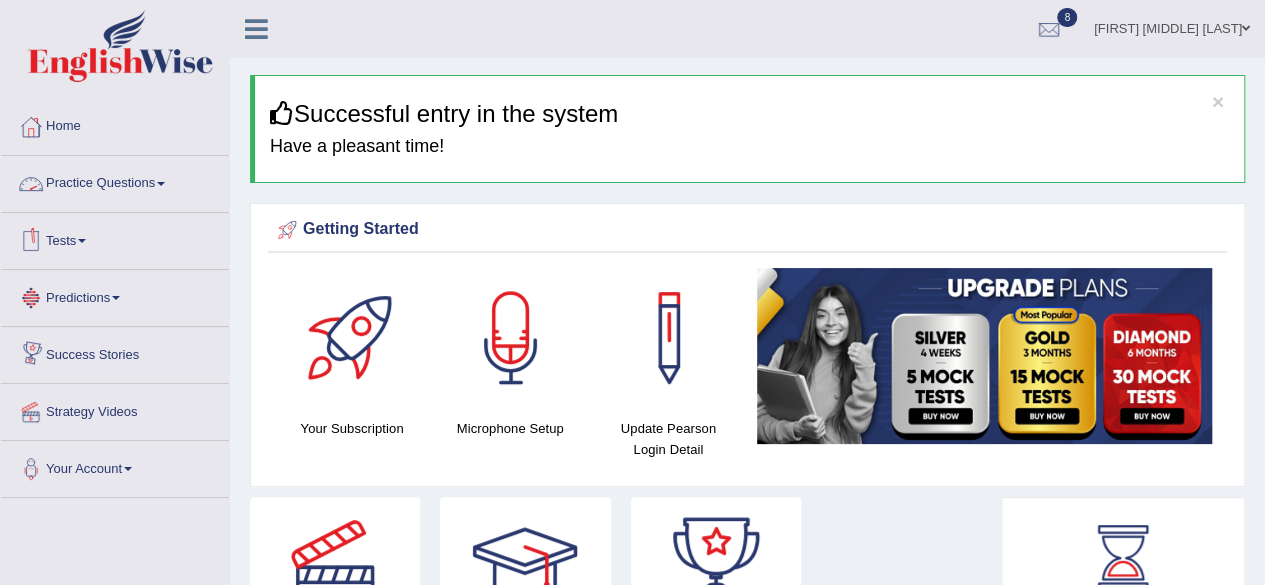 click on "Practice Questions" at bounding box center [115, 181] 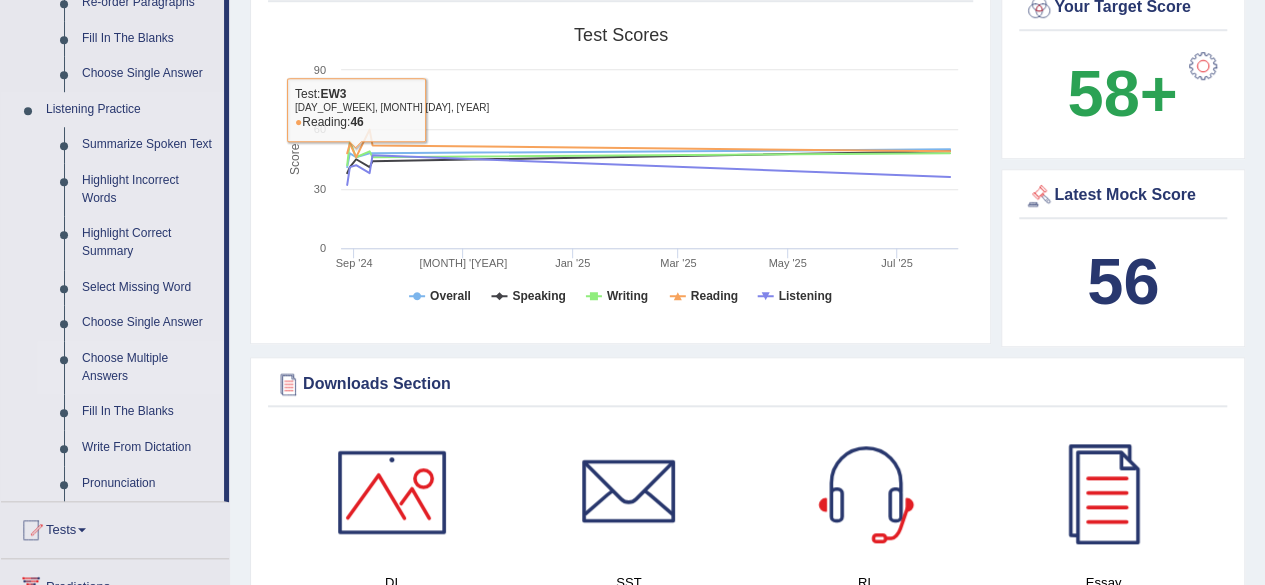 scroll, scrollTop: 900, scrollLeft: 0, axis: vertical 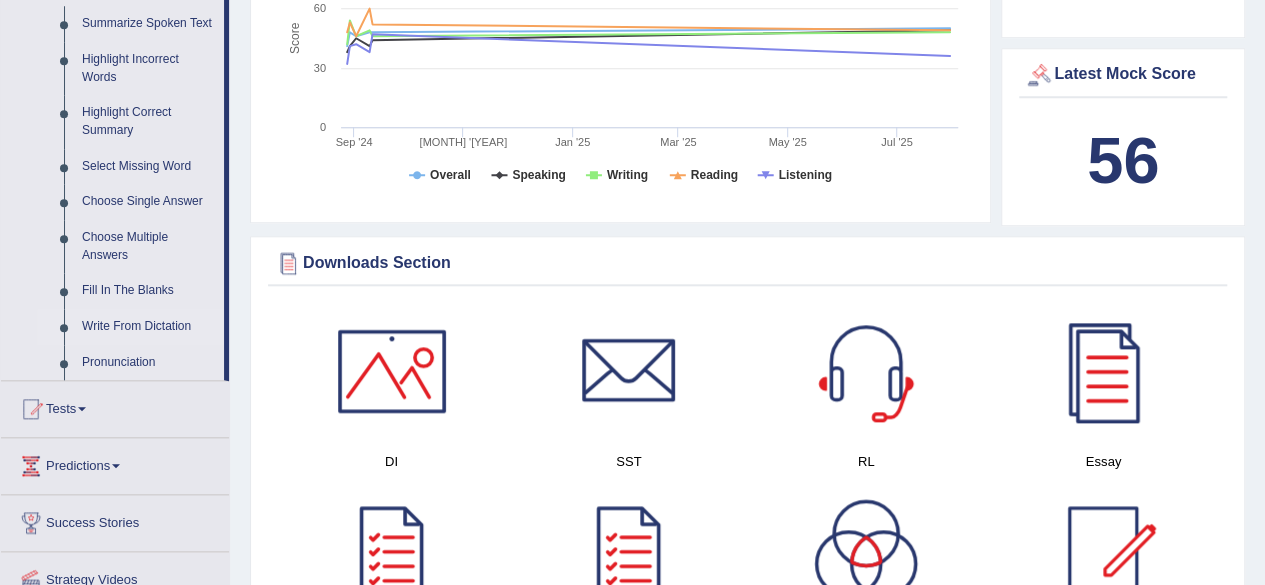 click on "Write From Dictation" at bounding box center [148, 327] 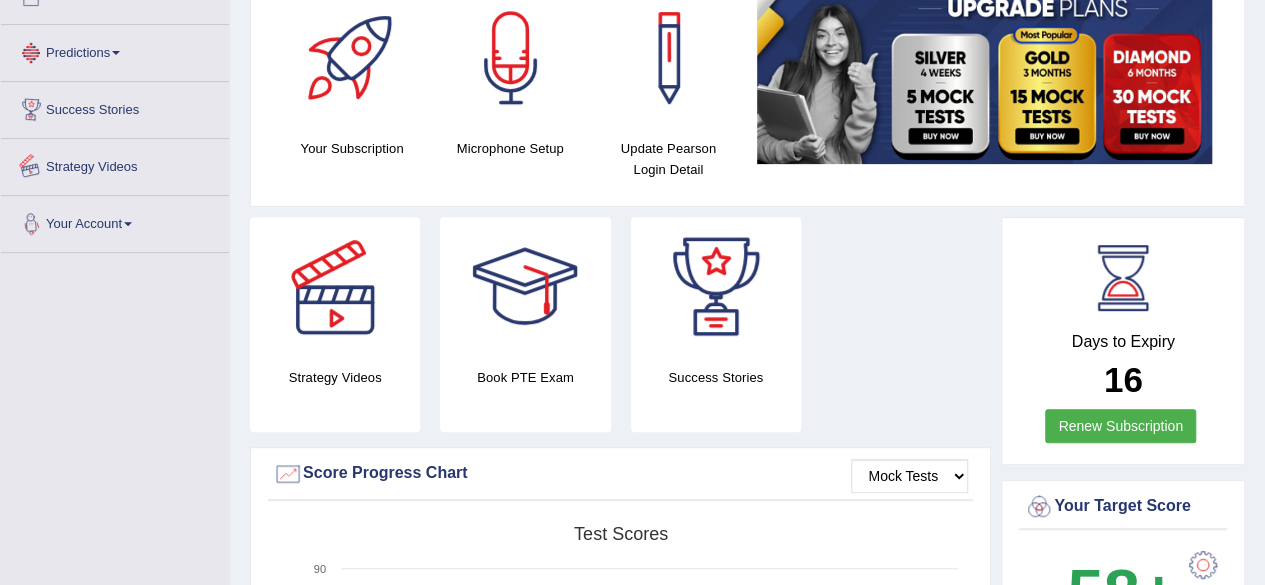 scroll, scrollTop: 354, scrollLeft: 0, axis: vertical 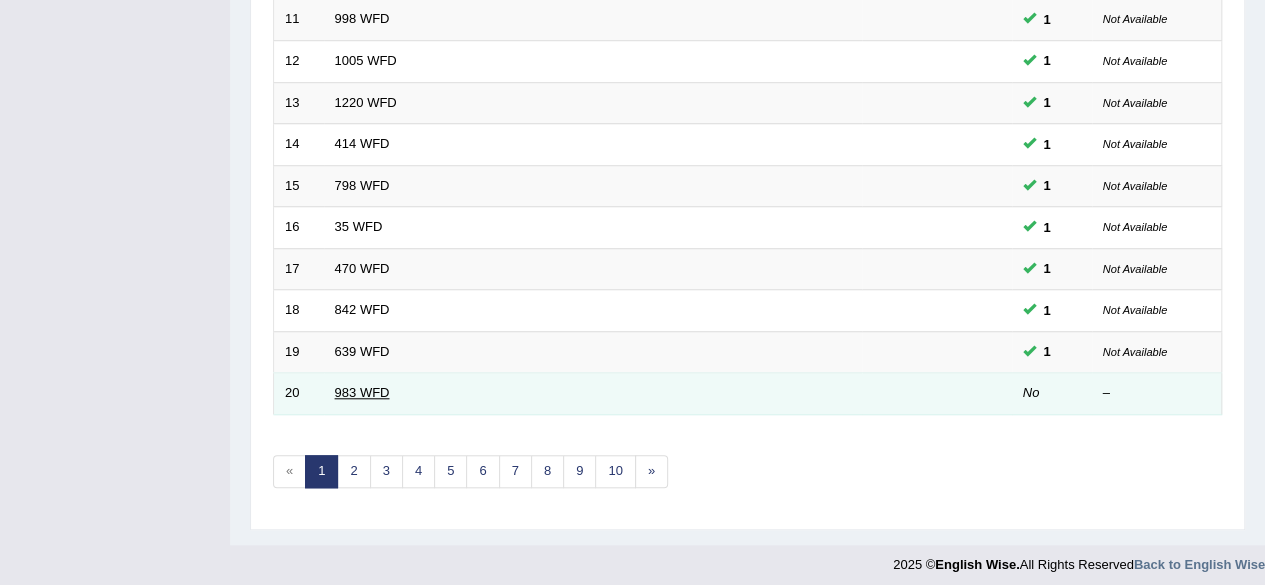 click on "983 WFD" at bounding box center (362, 392) 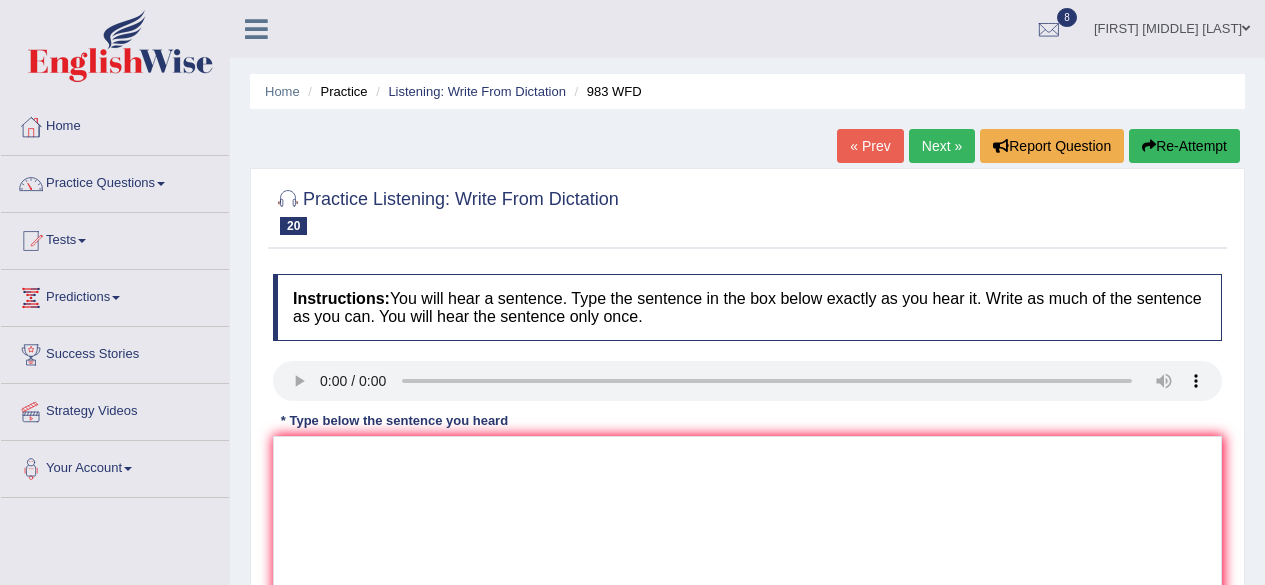 scroll, scrollTop: 0, scrollLeft: 0, axis: both 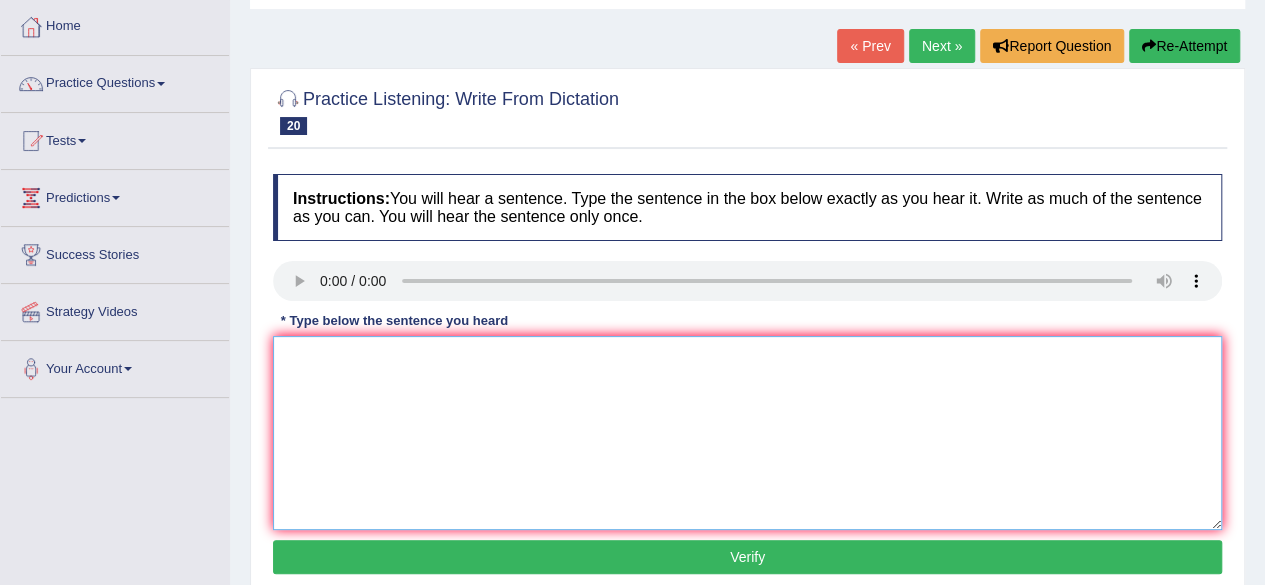 click at bounding box center [747, 433] 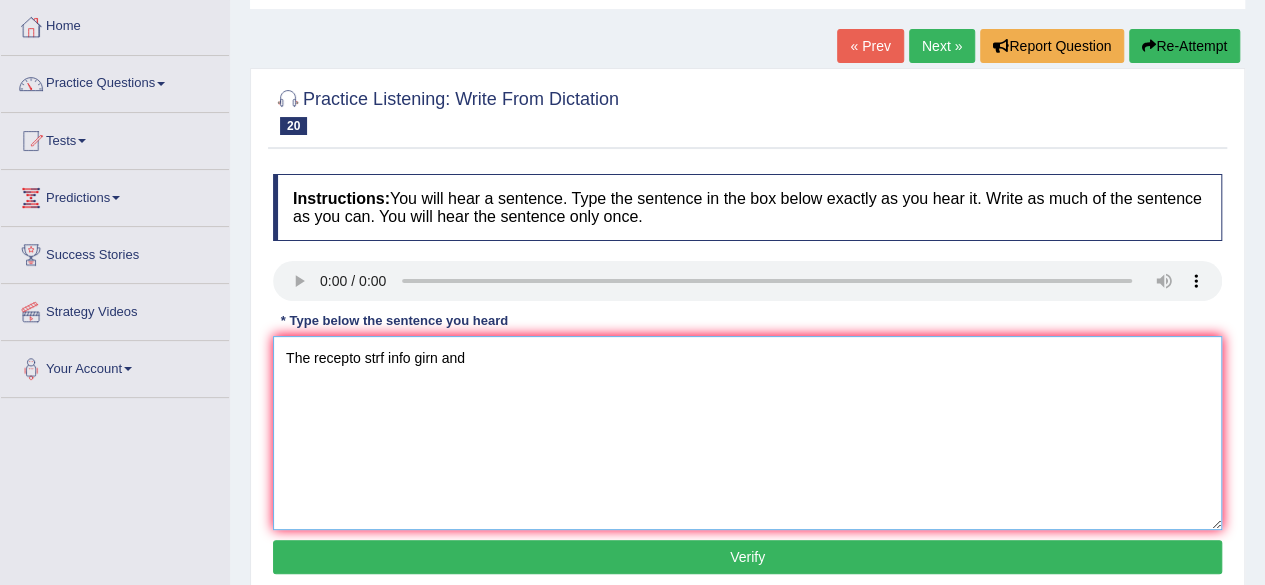 drag, startPoint x: 308, startPoint y: 357, endPoint x: 404, endPoint y: 375, distance: 97.67292 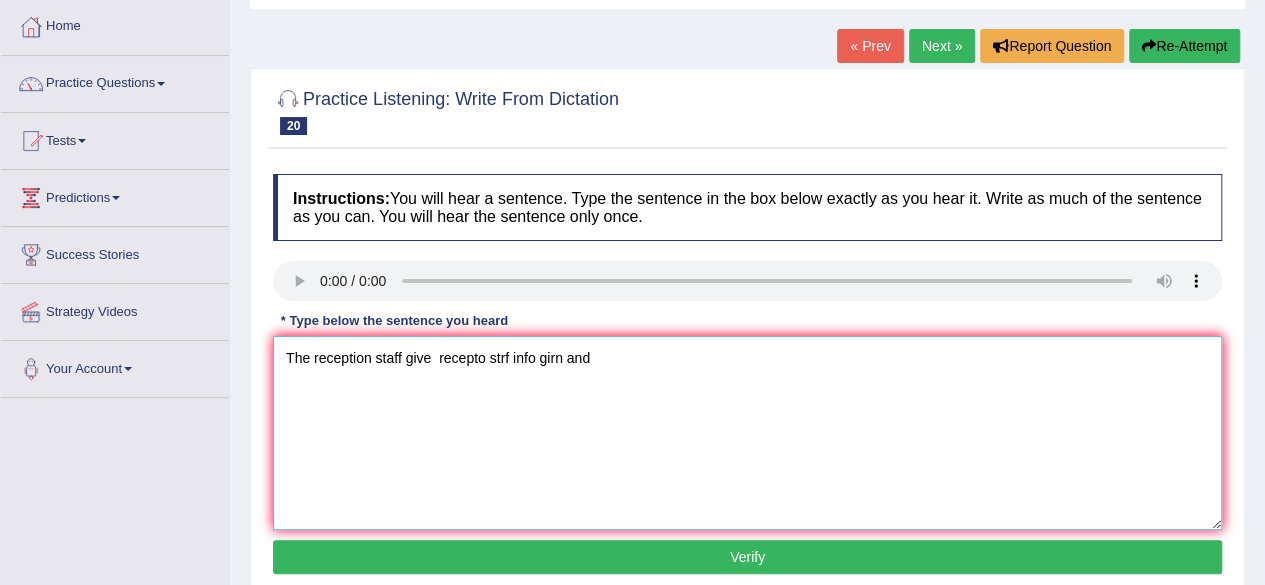 click on "The reception staff give  recepto strf info girn and" at bounding box center [747, 433] 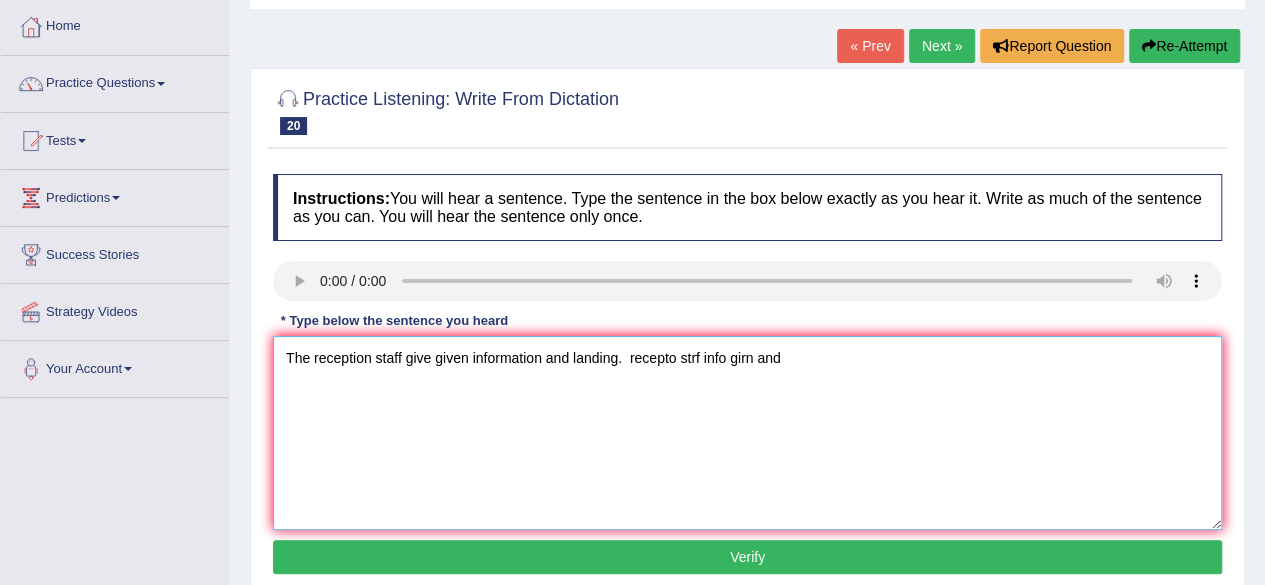 drag, startPoint x: 792, startPoint y: 356, endPoint x: 626, endPoint y: 363, distance: 166.14752 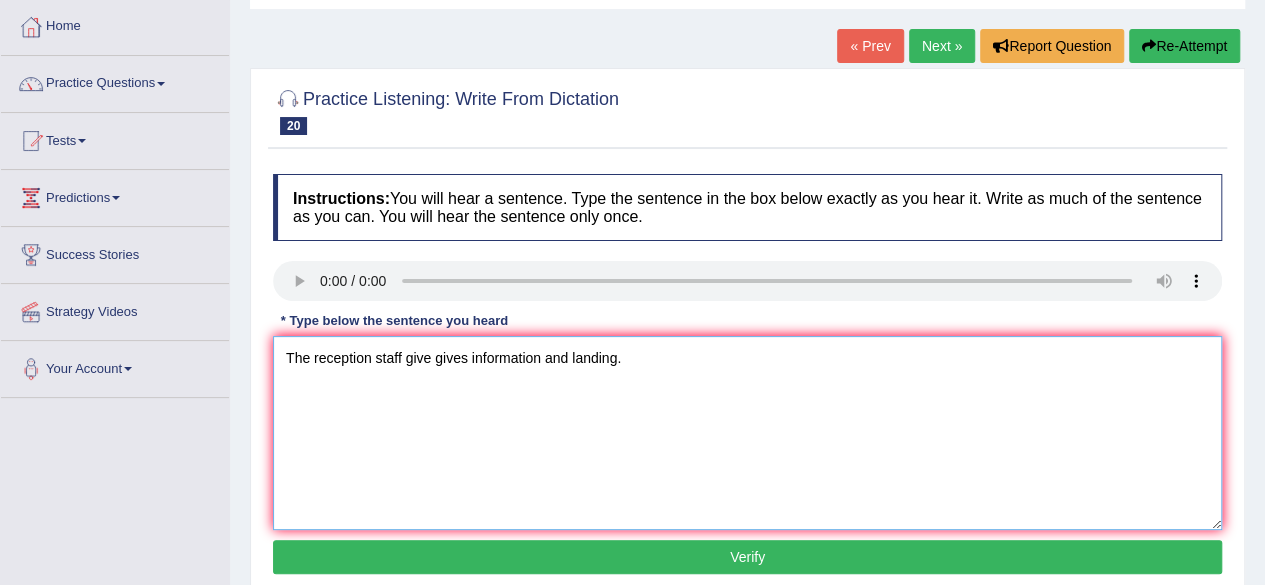 click on "The reception staff give gives information and landing." at bounding box center [747, 433] 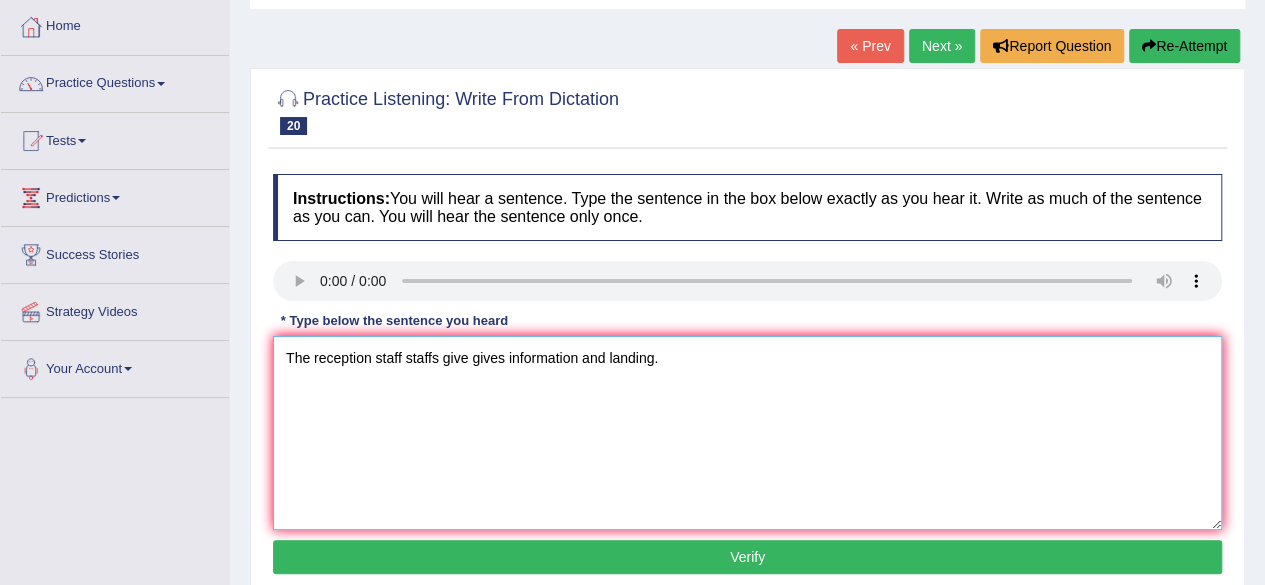 type on "The reception staff staffs give gives information and landing." 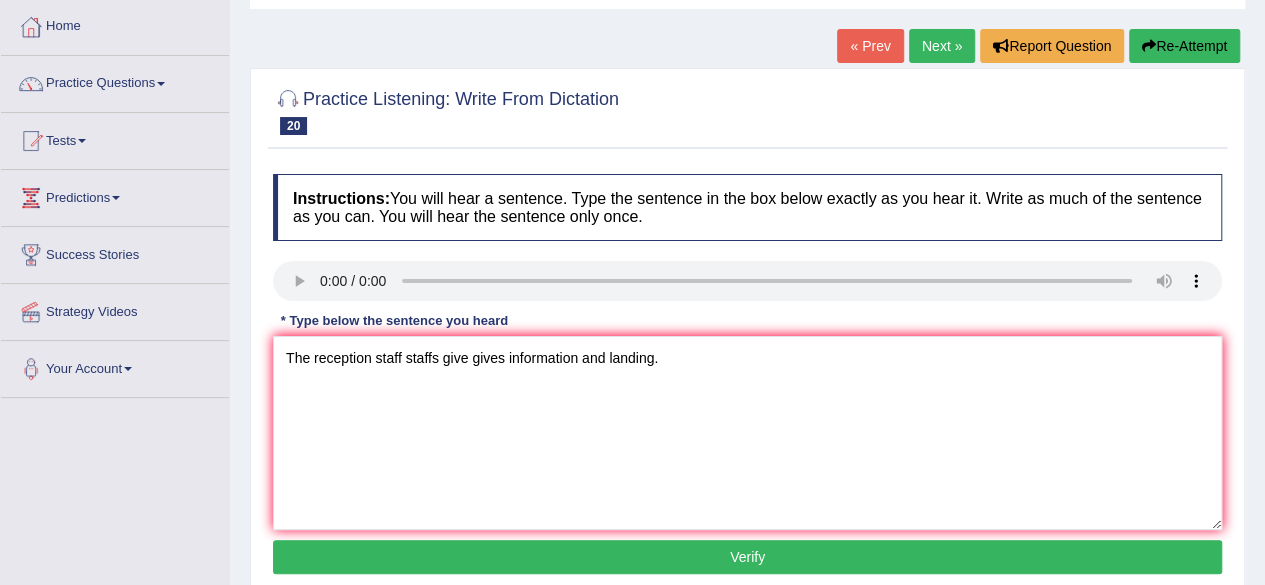 click on "Verify" at bounding box center (747, 557) 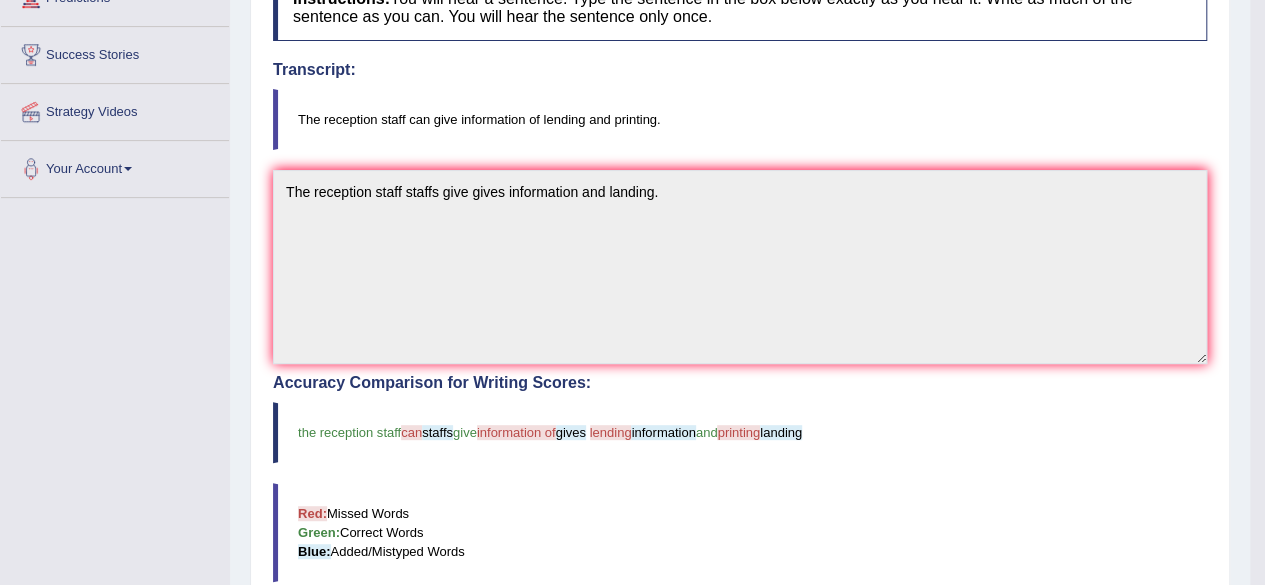 scroll, scrollTop: 0, scrollLeft: 0, axis: both 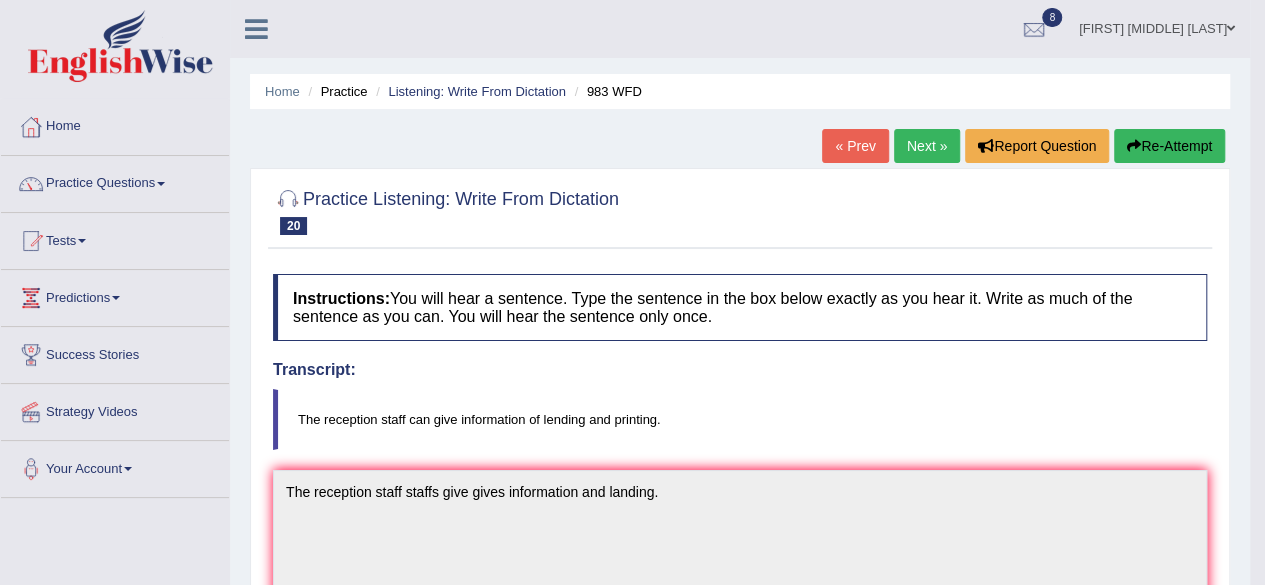 click on "Next »" at bounding box center (927, 146) 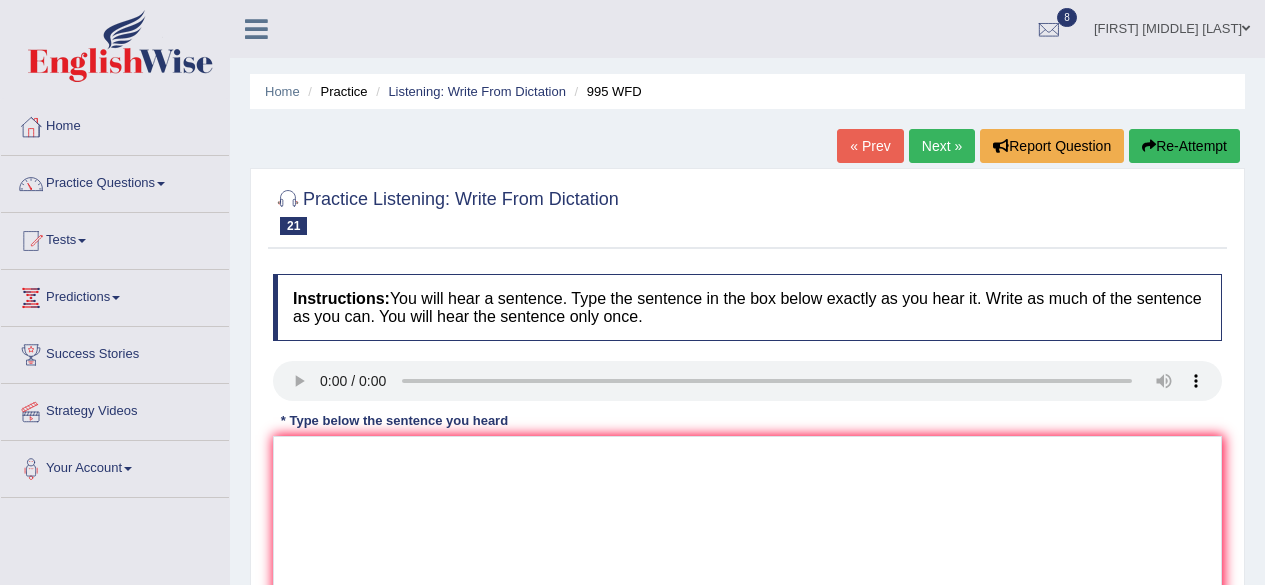scroll, scrollTop: 100, scrollLeft: 0, axis: vertical 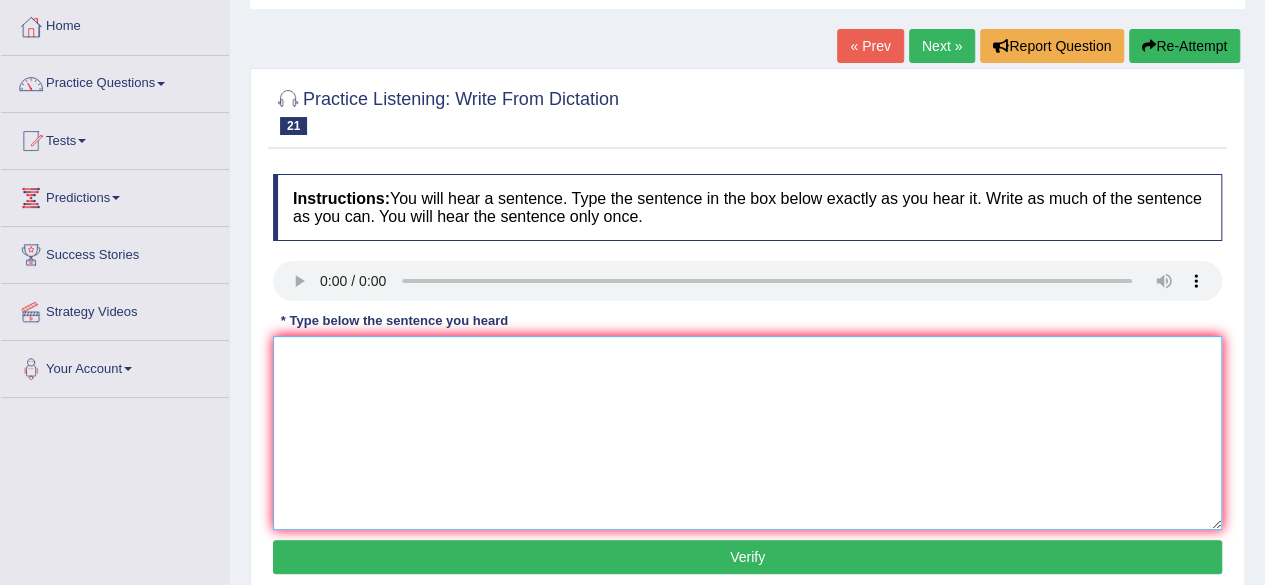 click at bounding box center [747, 433] 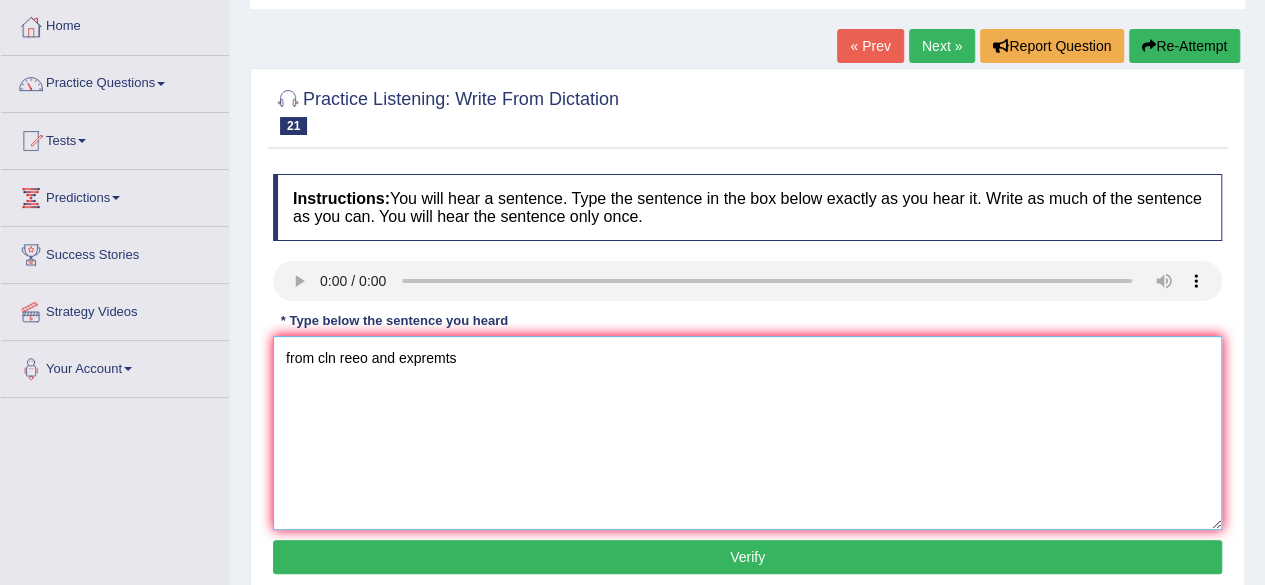 click on "from cln reeo and expremts" at bounding box center [747, 433] 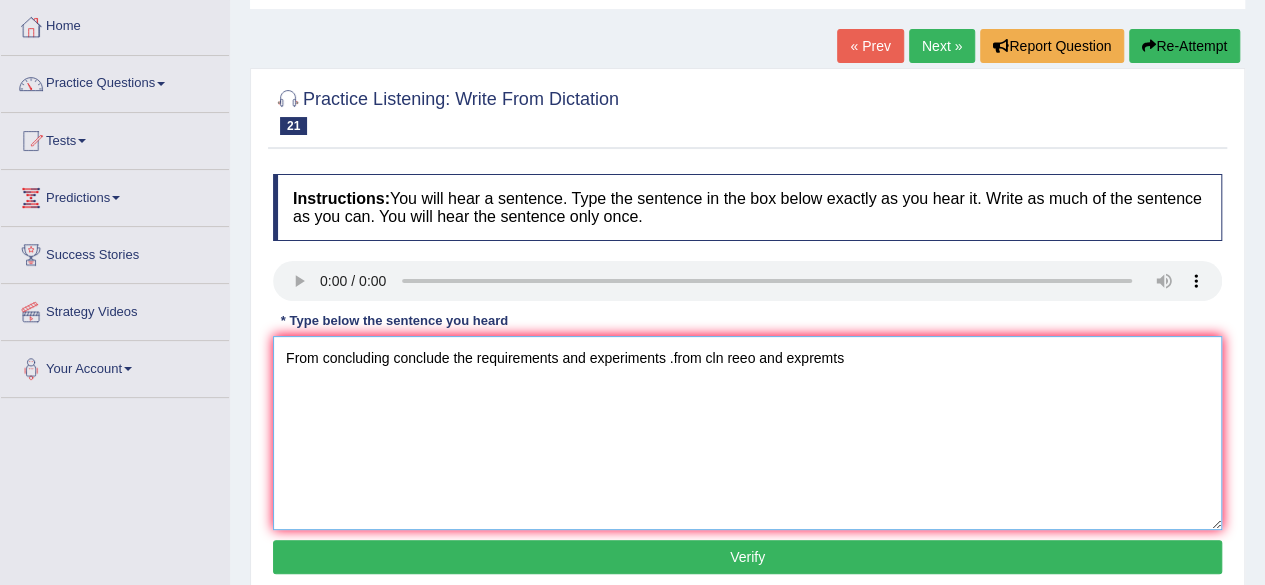 drag, startPoint x: 867, startPoint y: 361, endPoint x: 673, endPoint y: 361, distance: 194 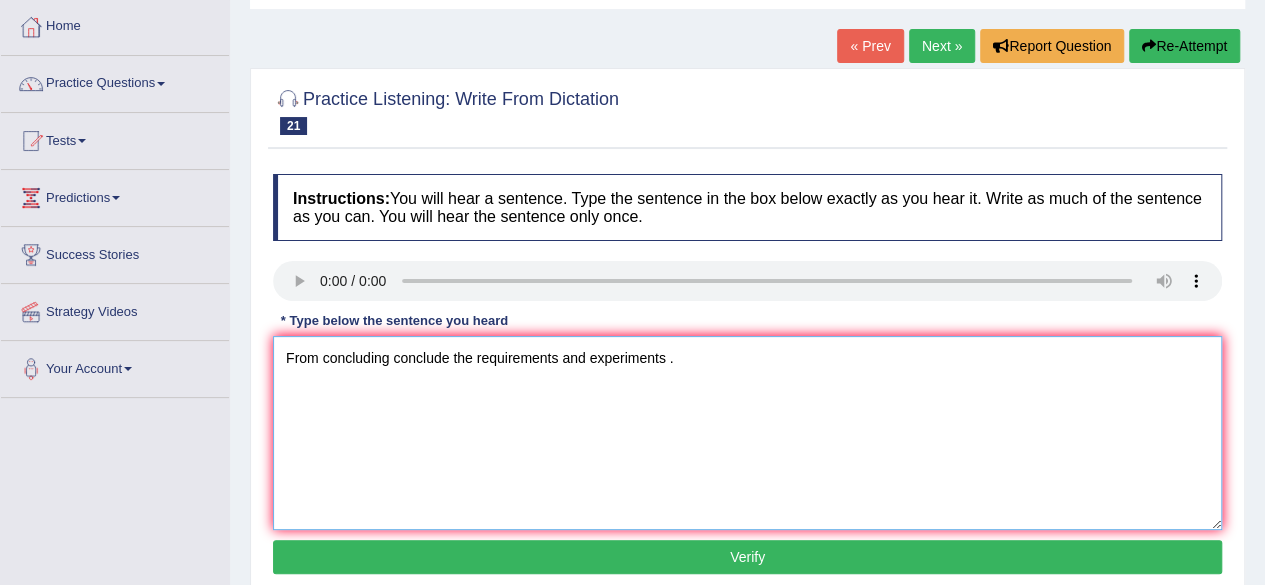 click on "From concluding conclude the requirements and experiments ." at bounding box center [747, 433] 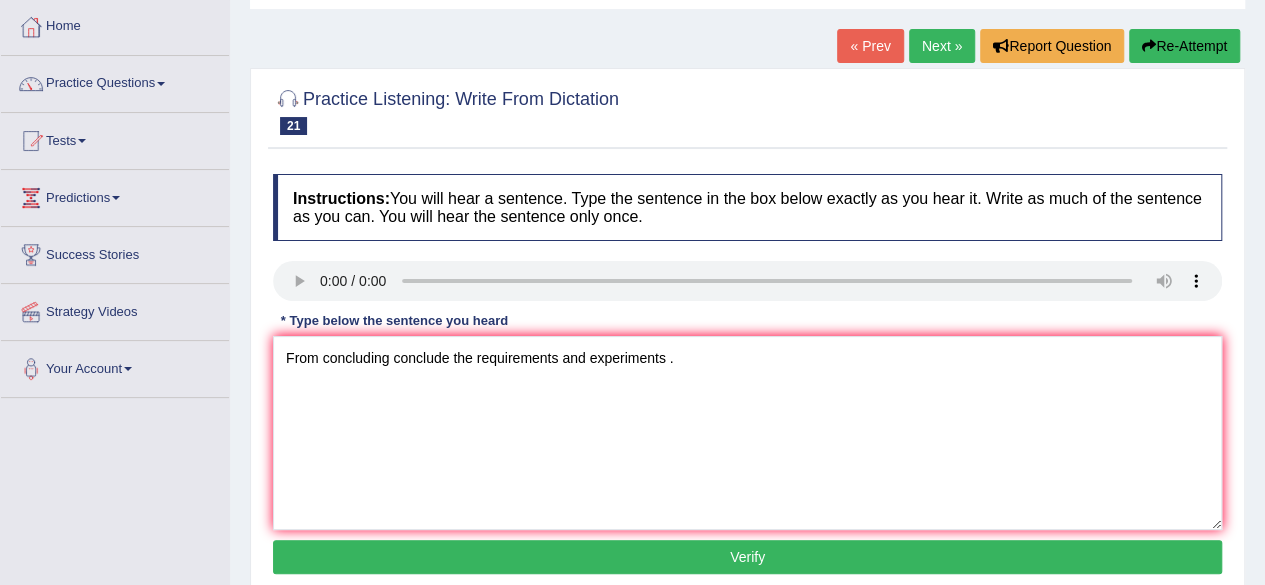 drag, startPoint x: 796, startPoint y: 551, endPoint x: 782, endPoint y: 543, distance: 16.124516 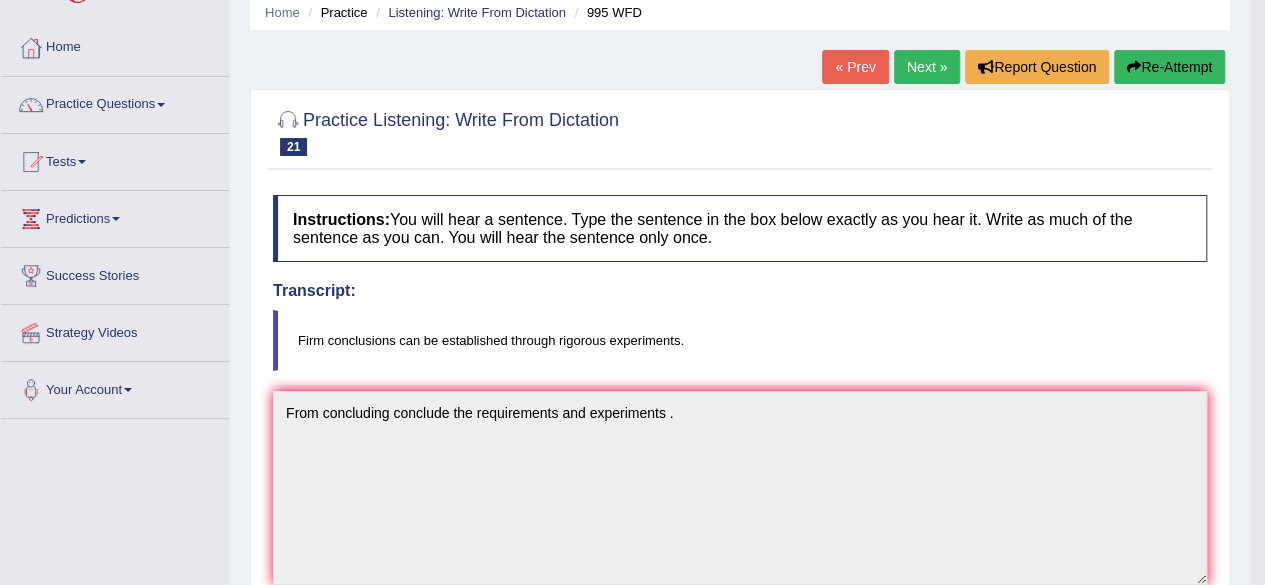 scroll, scrollTop: 0, scrollLeft: 0, axis: both 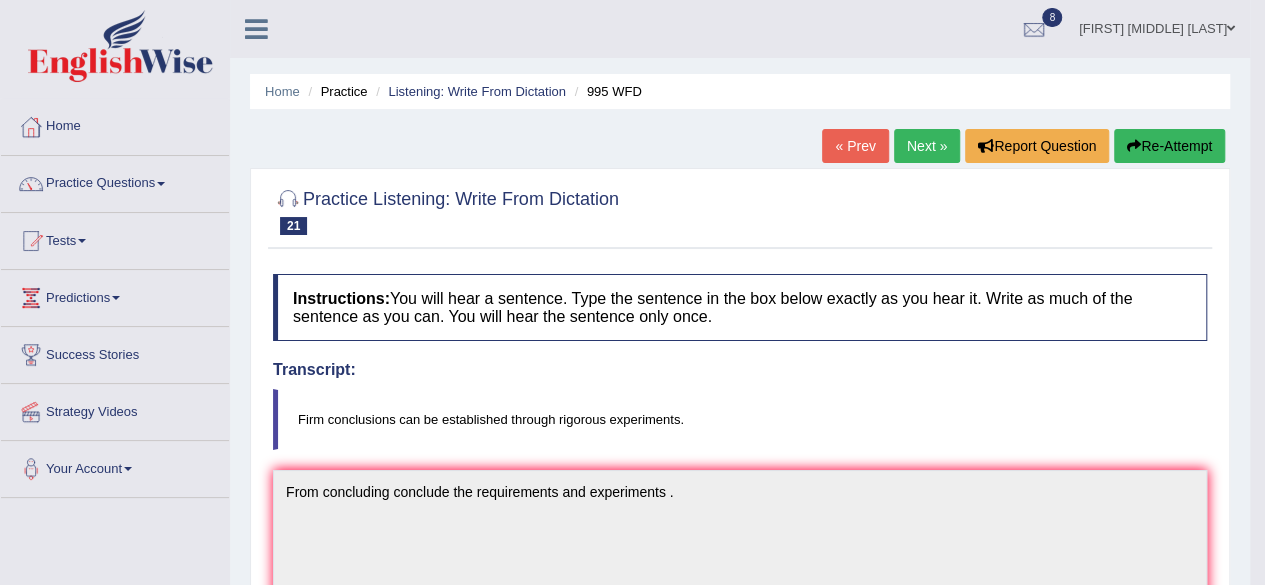 click on "Next »" at bounding box center [927, 146] 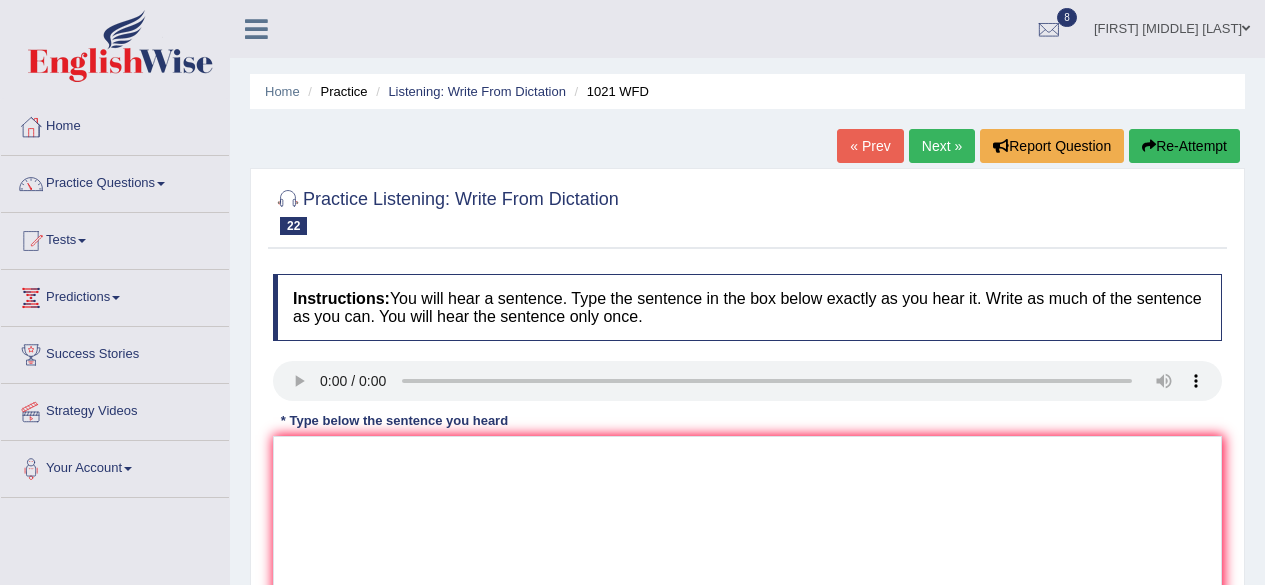 scroll, scrollTop: 0, scrollLeft: 0, axis: both 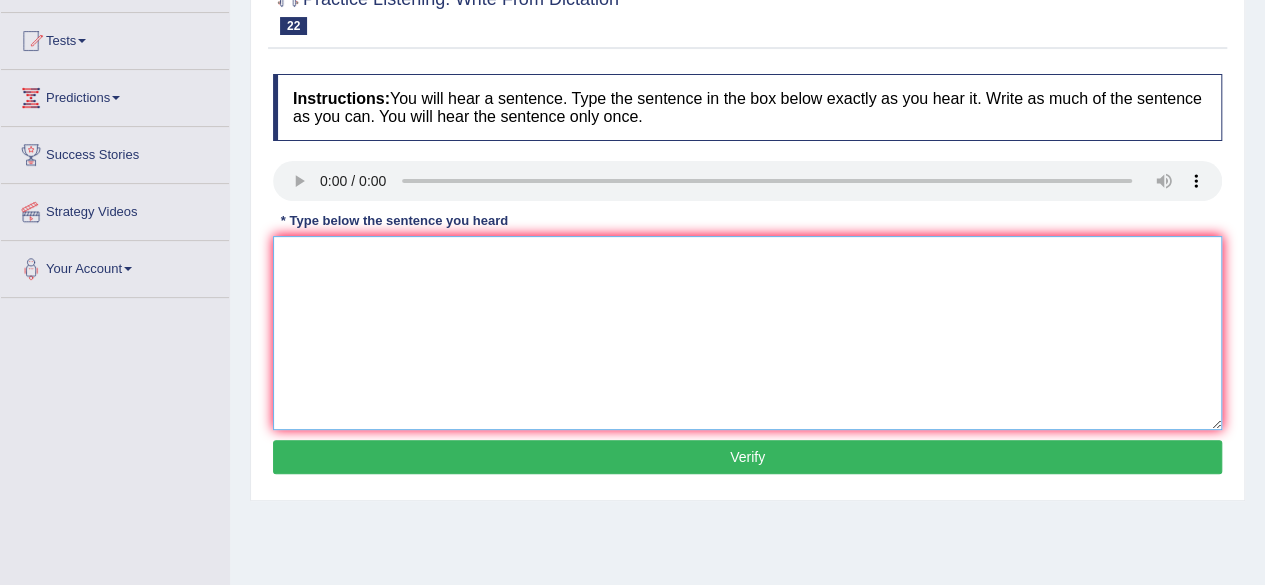 click at bounding box center [747, 333] 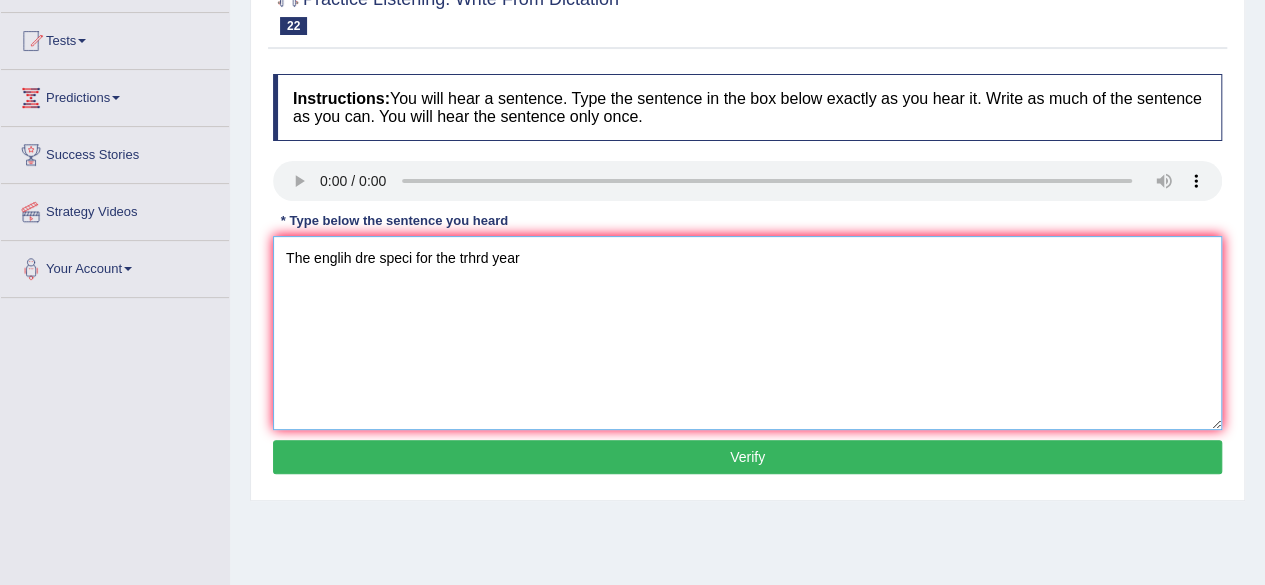 click on "The englih dre speci for the trhrd year" at bounding box center [747, 333] 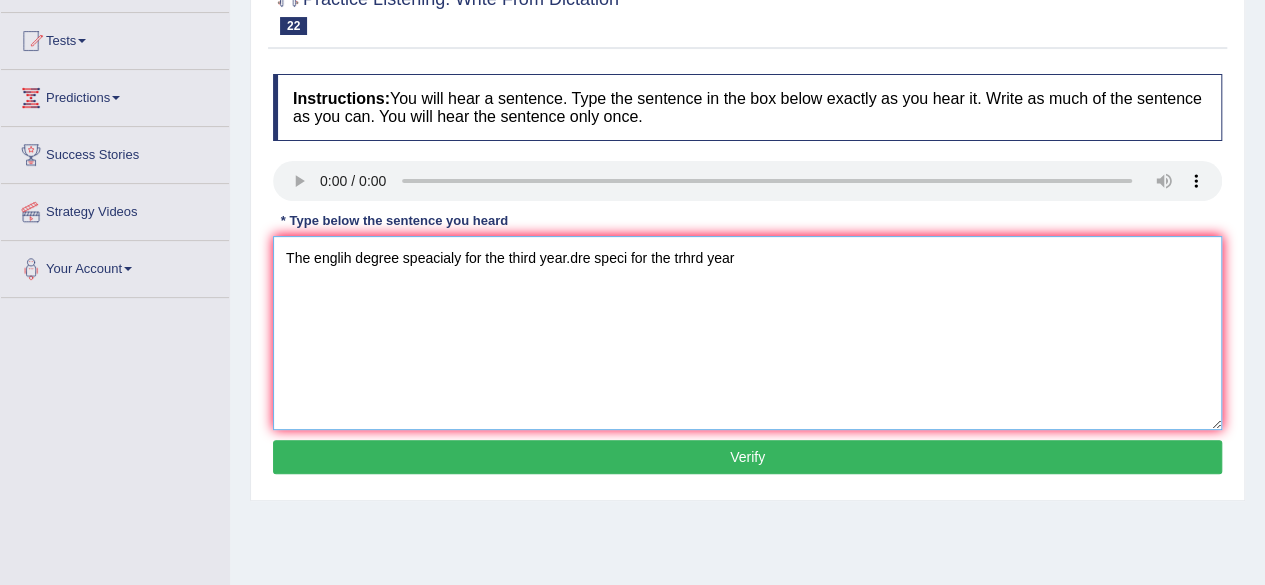 drag, startPoint x: 749, startPoint y: 258, endPoint x: 570, endPoint y: 270, distance: 179.40178 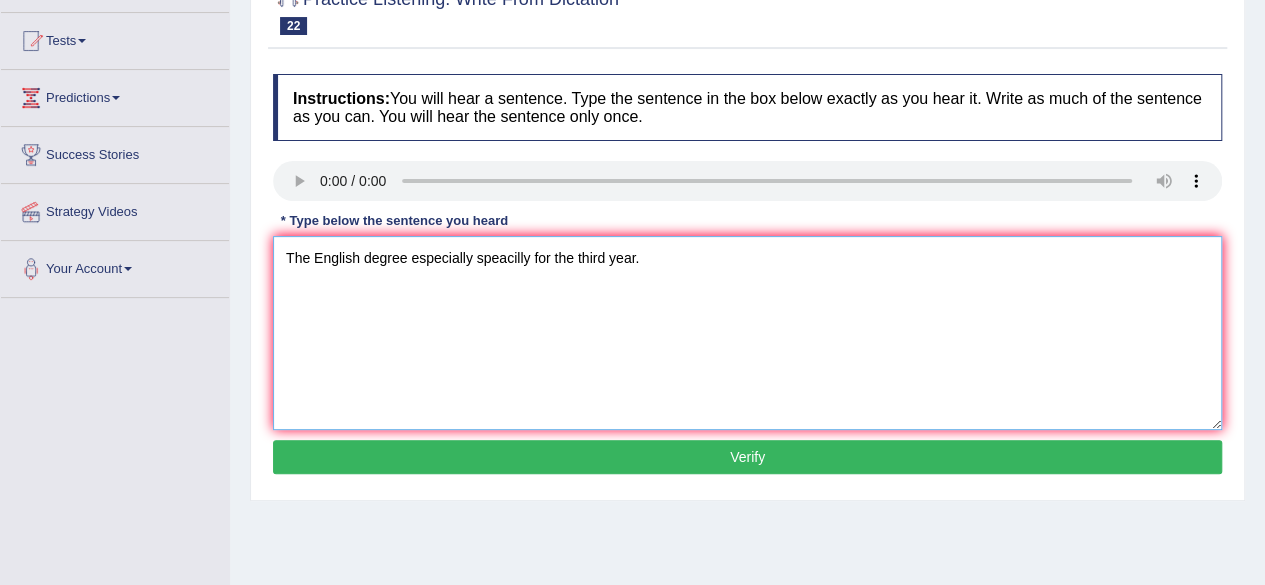 type on "The English degree especially speacilly for the third year." 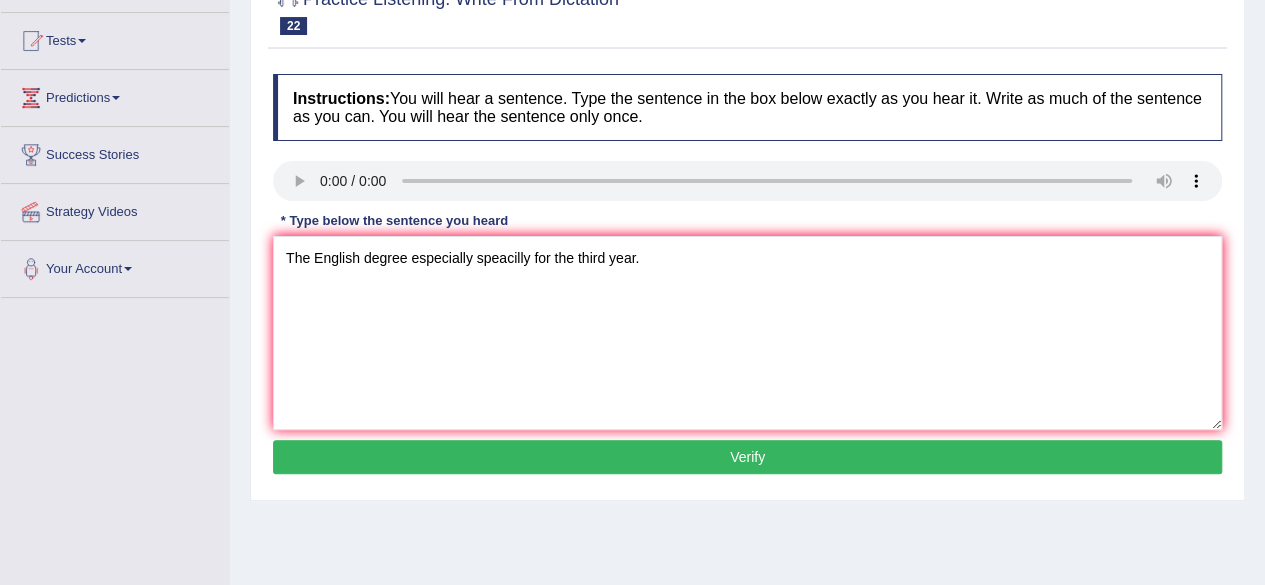 click on "Verify" at bounding box center [747, 457] 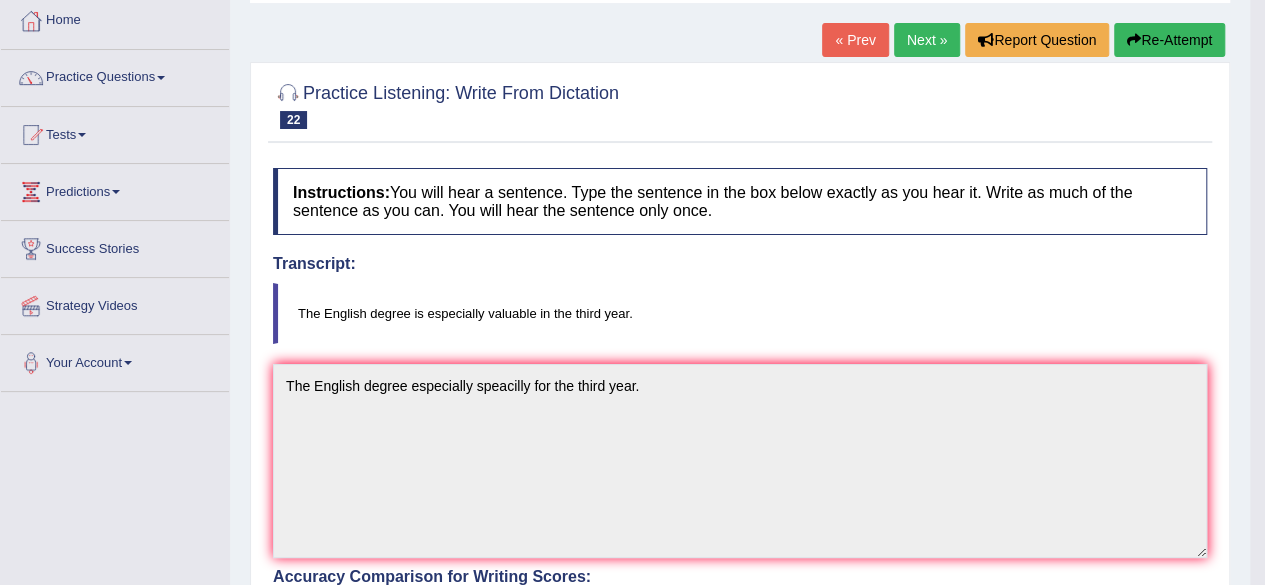 scroll, scrollTop: 100, scrollLeft: 0, axis: vertical 